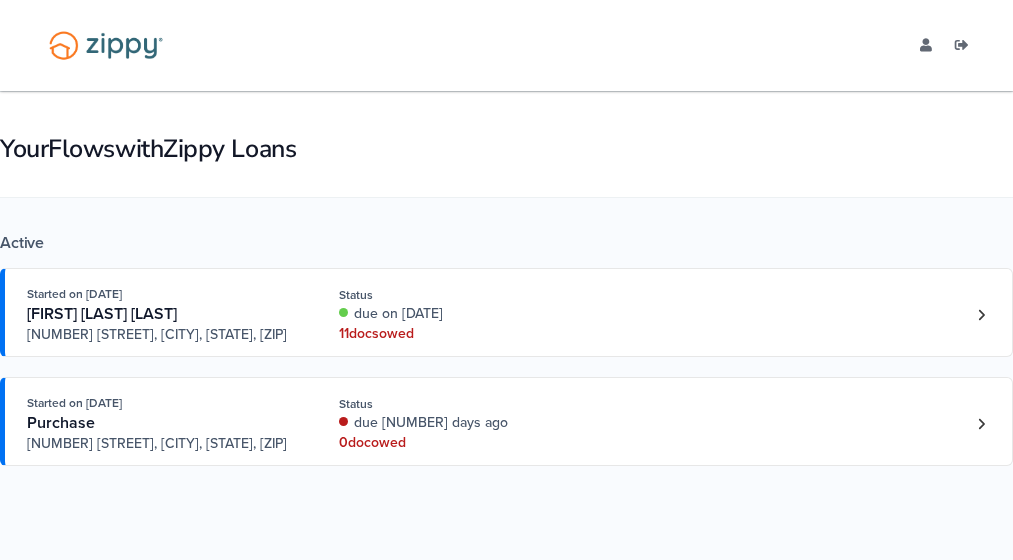 scroll, scrollTop: 0, scrollLeft: 0, axis: both 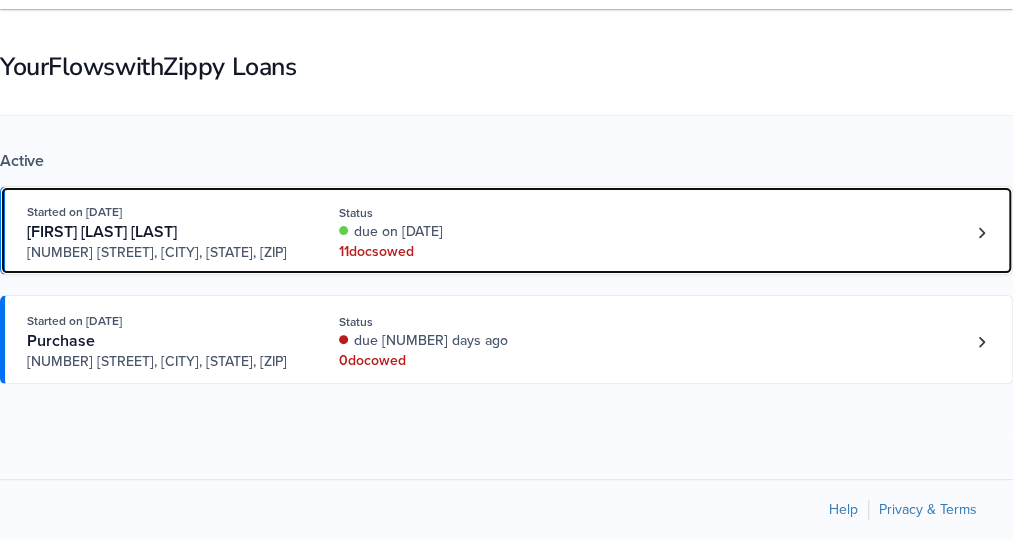 click on "11  doc s  owed" at bounding box center (456, 252) 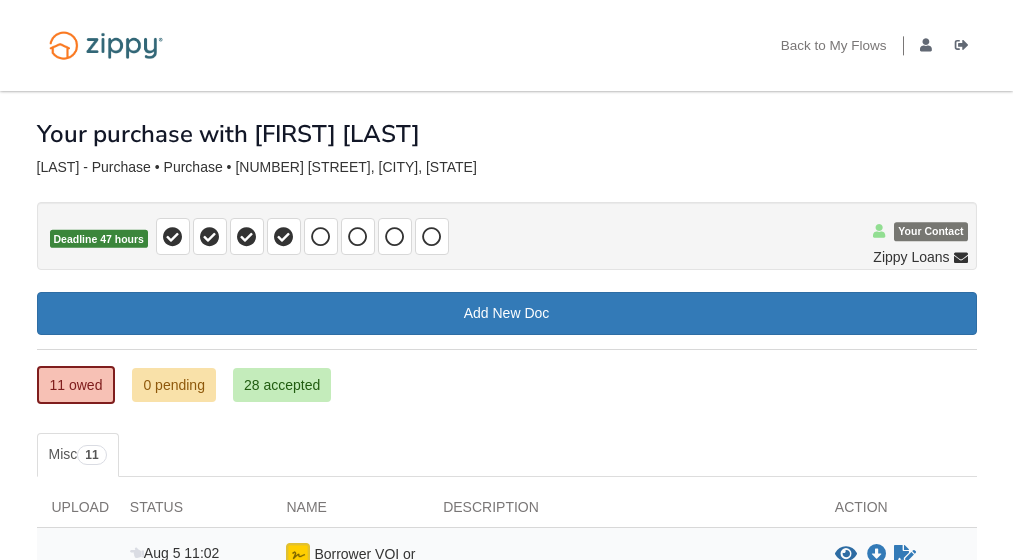 scroll, scrollTop: 0, scrollLeft: 0, axis: both 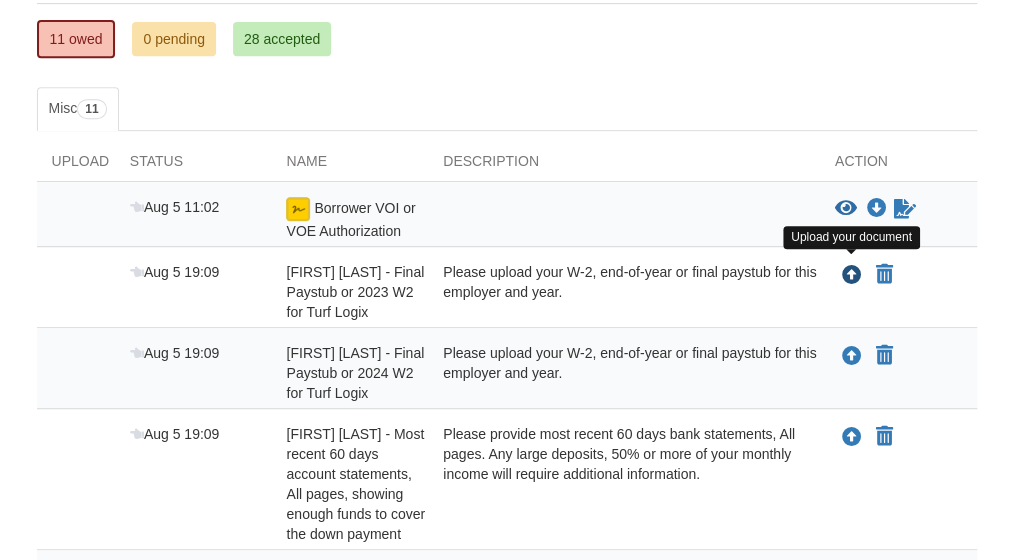 click at bounding box center (852, 276) 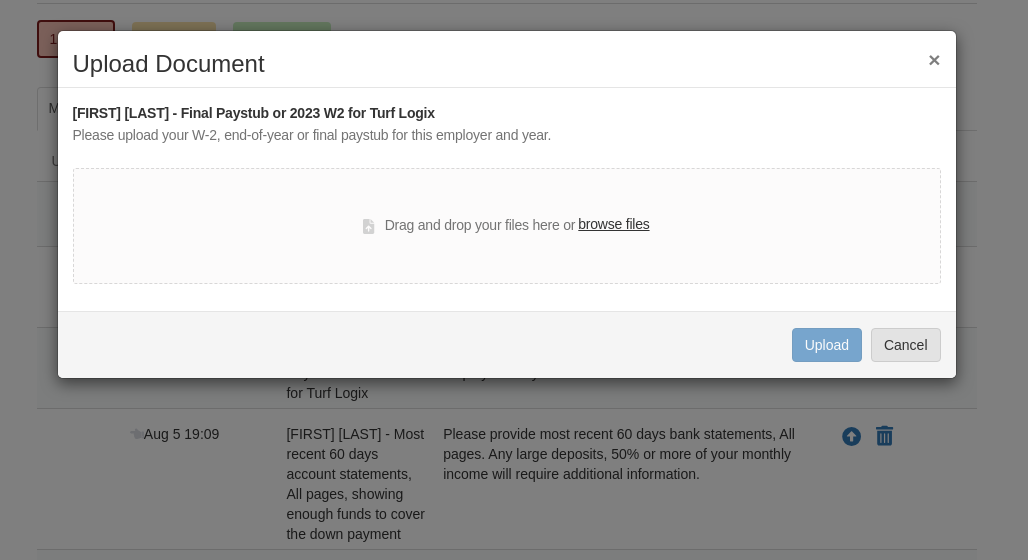 click on "×" at bounding box center (934, 59) 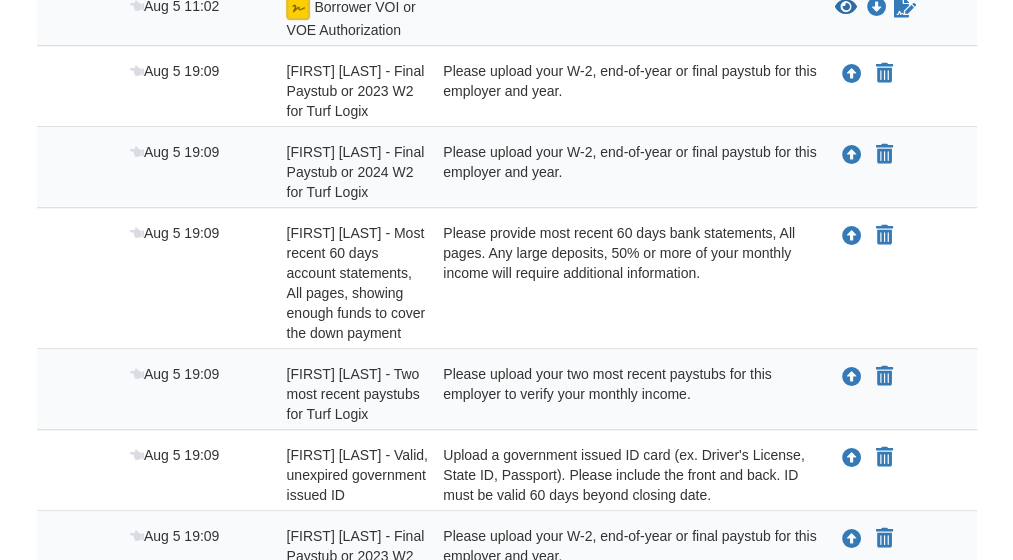 scroll, scrollTop: 587, scrollLeft: 0, axis: vertical 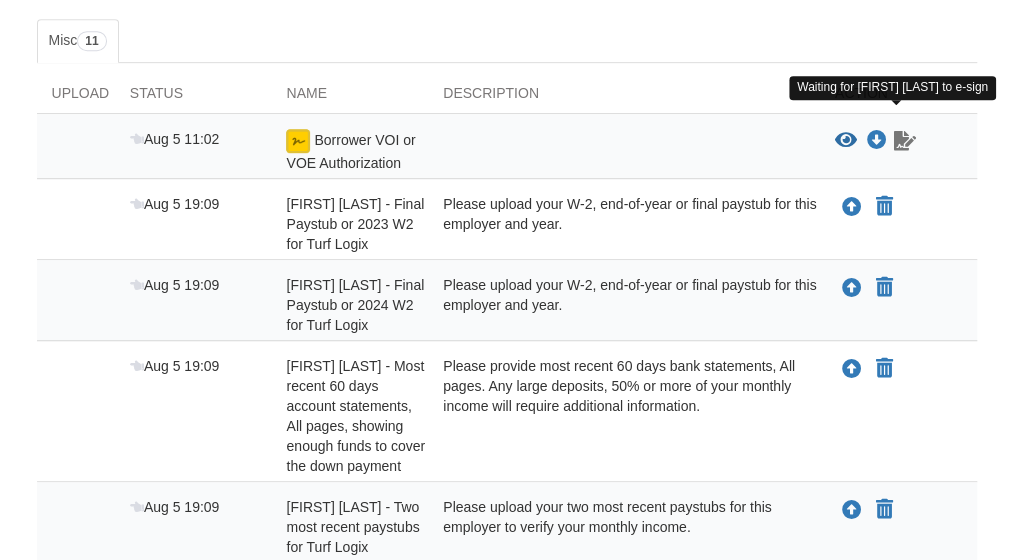 click at bounding box center [905, 141] 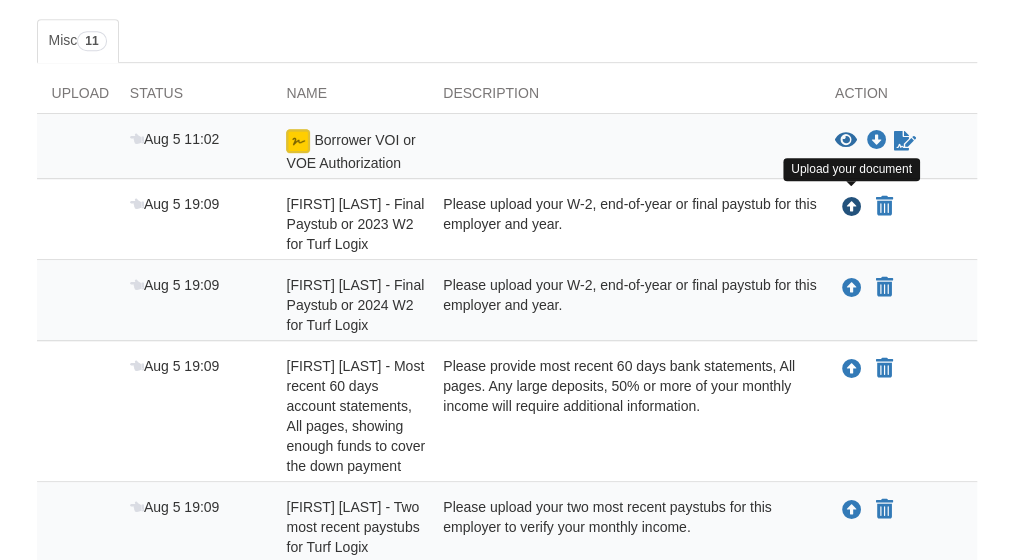 click at bounding box center (852, 208) 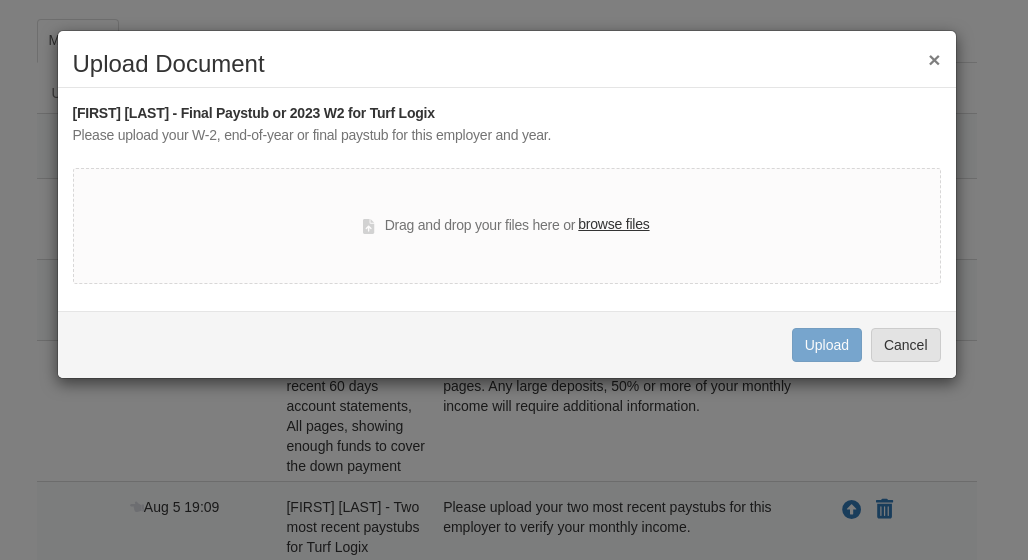 click on "×" at bounding box center [934, 59] 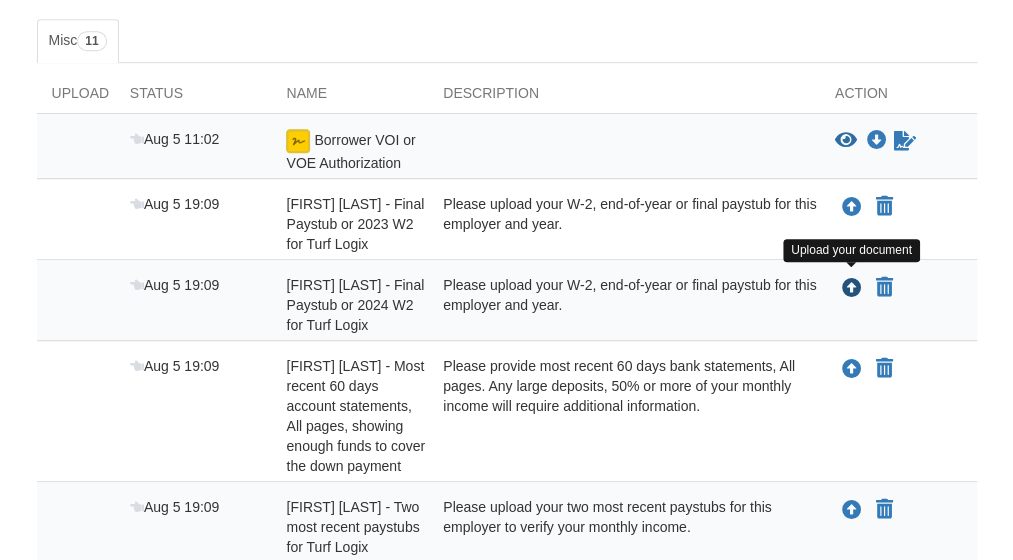 click at bounding box center (852, 289) 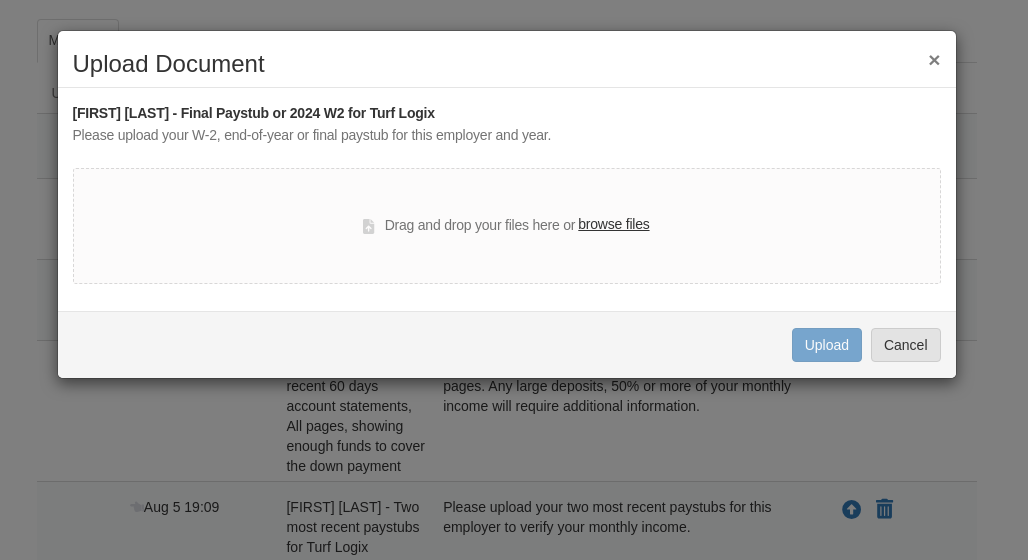click on "×" at bounding box center [934, 59] 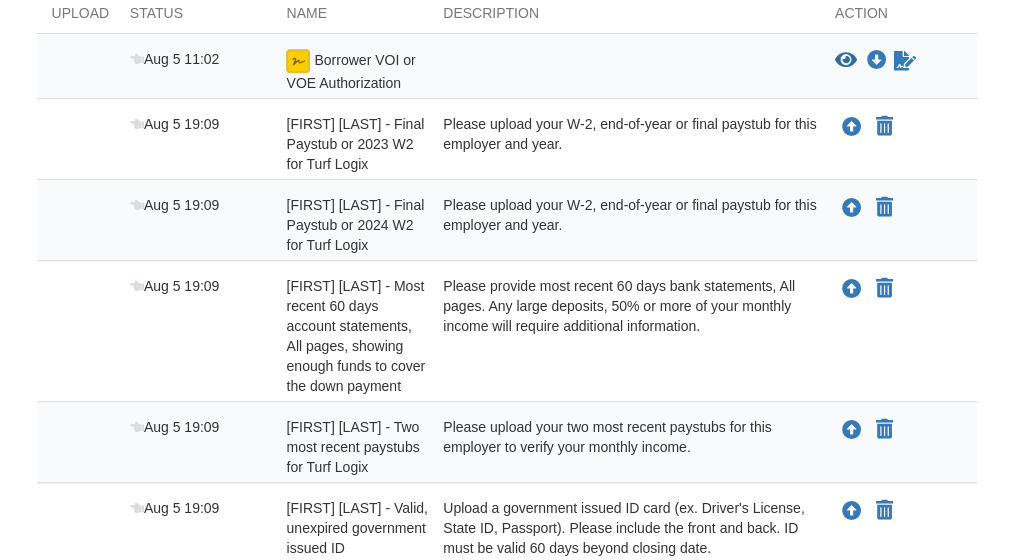 scroll, scrollTop: 534, scrollLeft: 0, axis: vertical 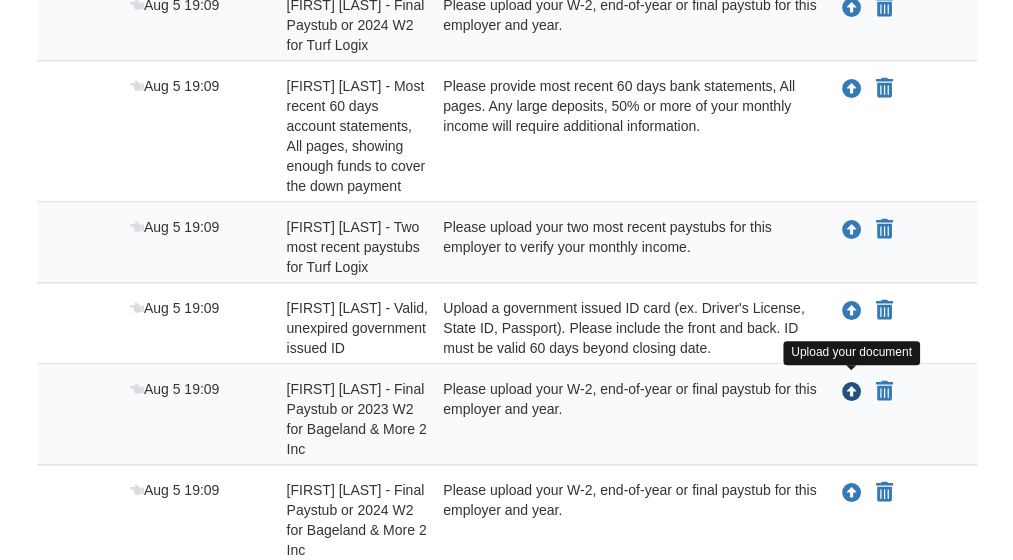 click at bounding box center (852, 393) 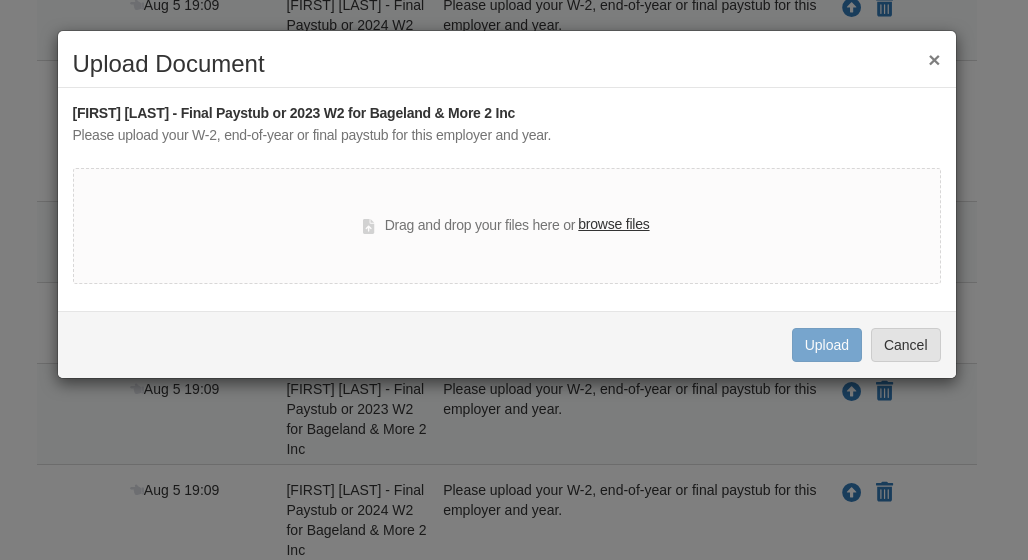 click on "×" at bounding box center [934, 59] 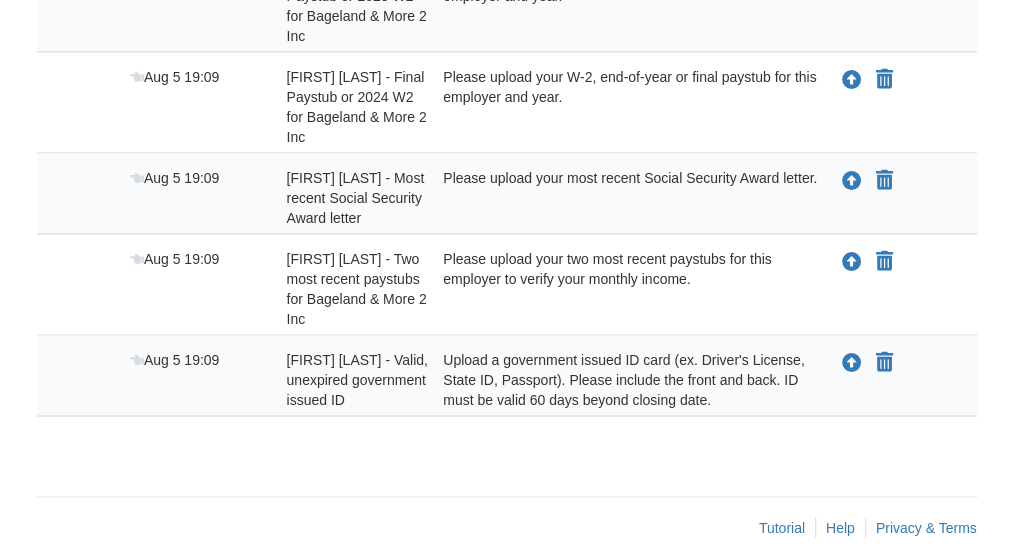 scroll, scrollTop: 1115, scrollLeft: 0, axis: vertical 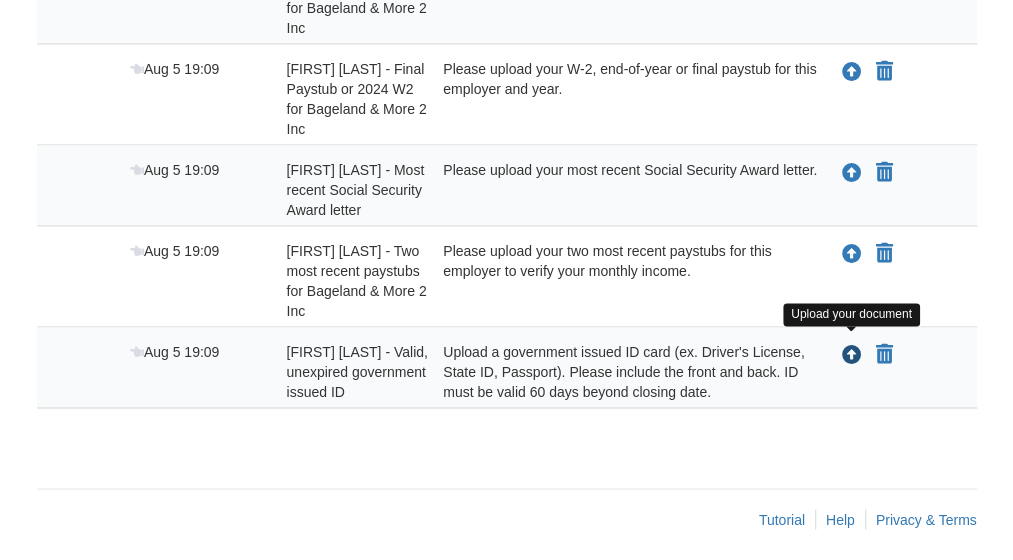 click at bounding box center (852, 356) 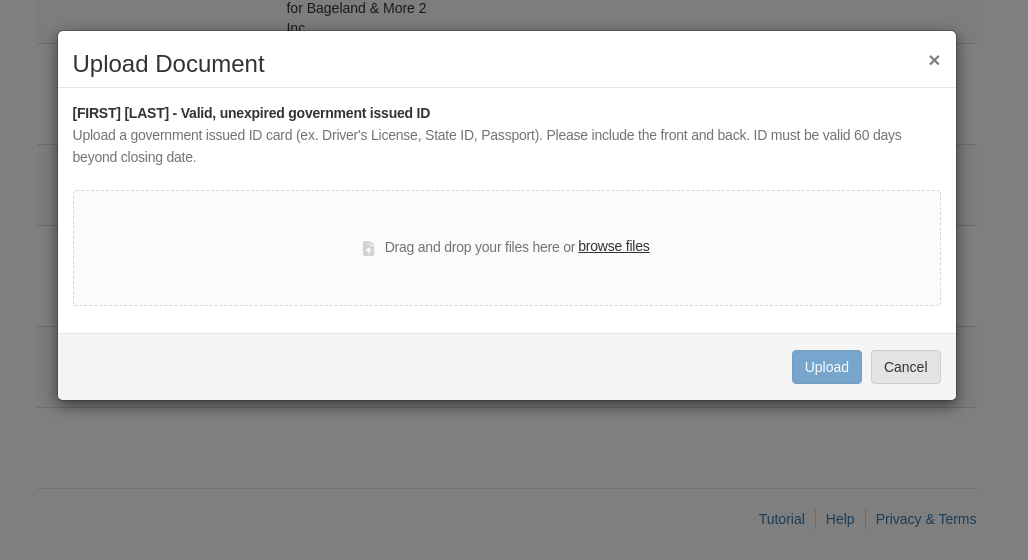 click on "×" at bounding box center (934, 59) 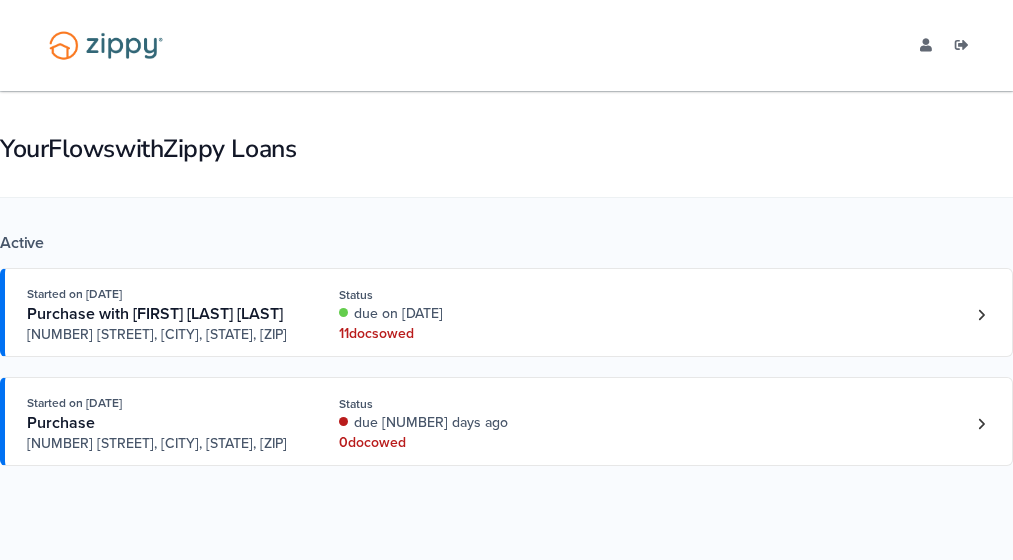scroll, scrollTop: 0, scrollLeft: 0, axis: both 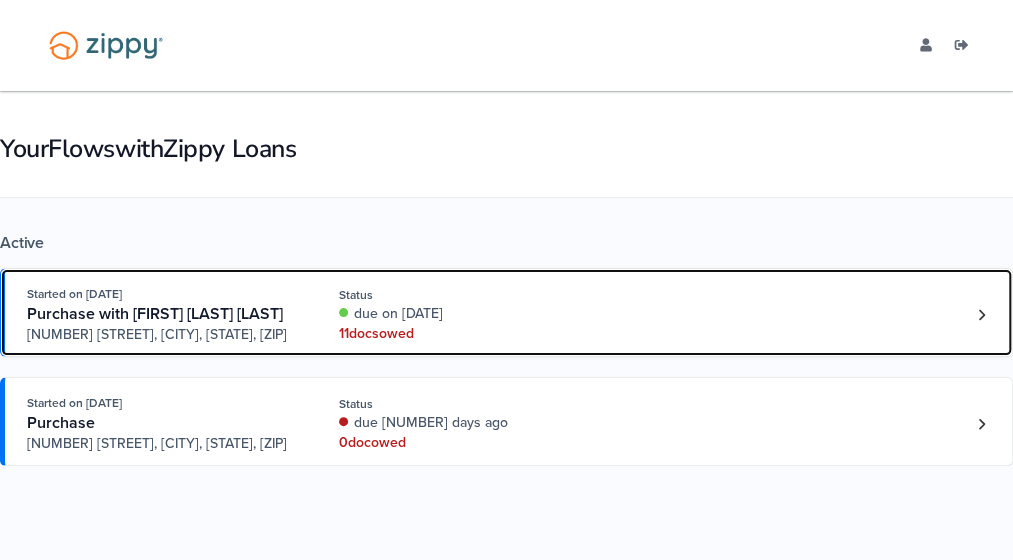 click on "11  doc s  owed" at bounding box center [456, 334] 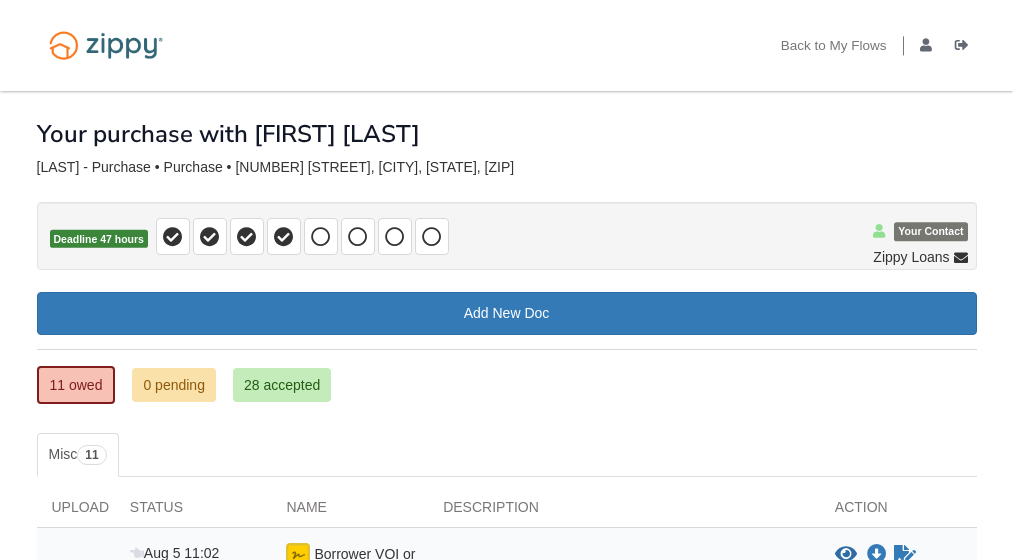 scroll, scrollTop: 0, scrollLeft: 0, axis: both 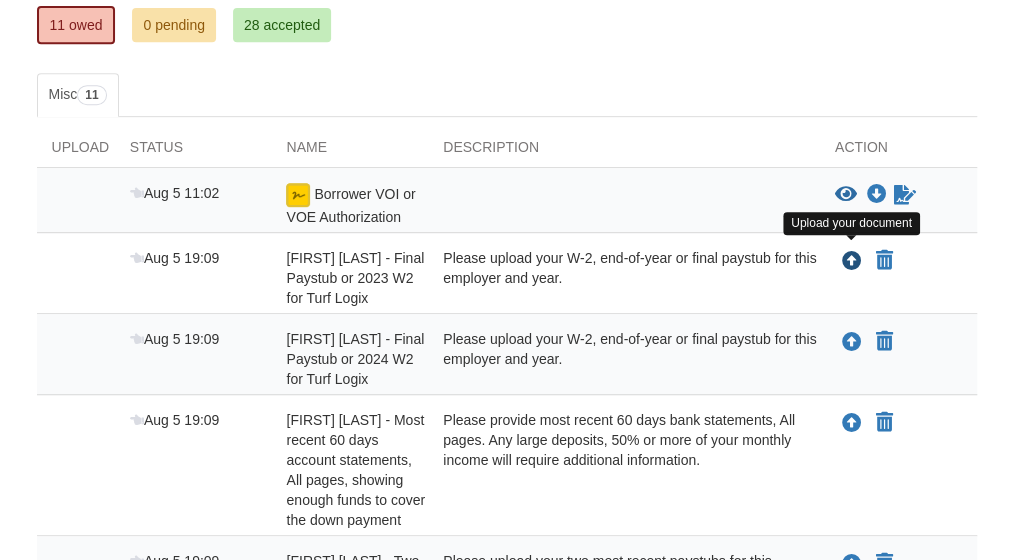 click at bounding box center (852, 262) 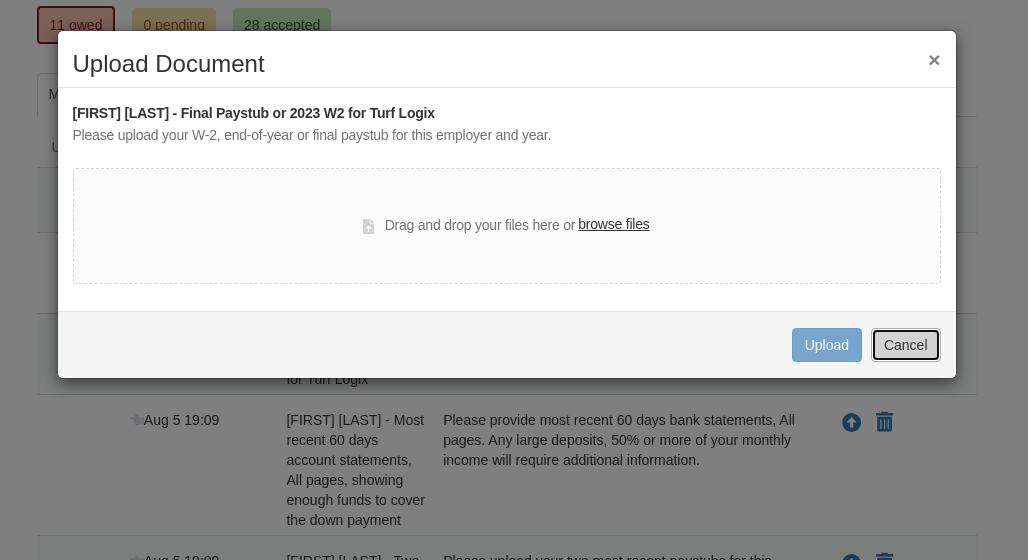click on "Cancel" at bounding box center (906, 345) 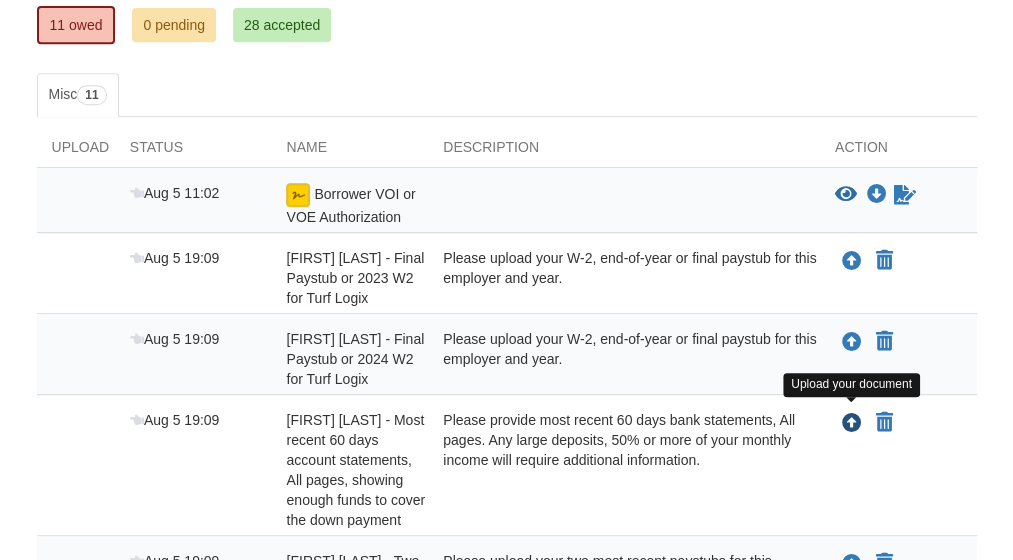 click at bounding box center (852, 424) 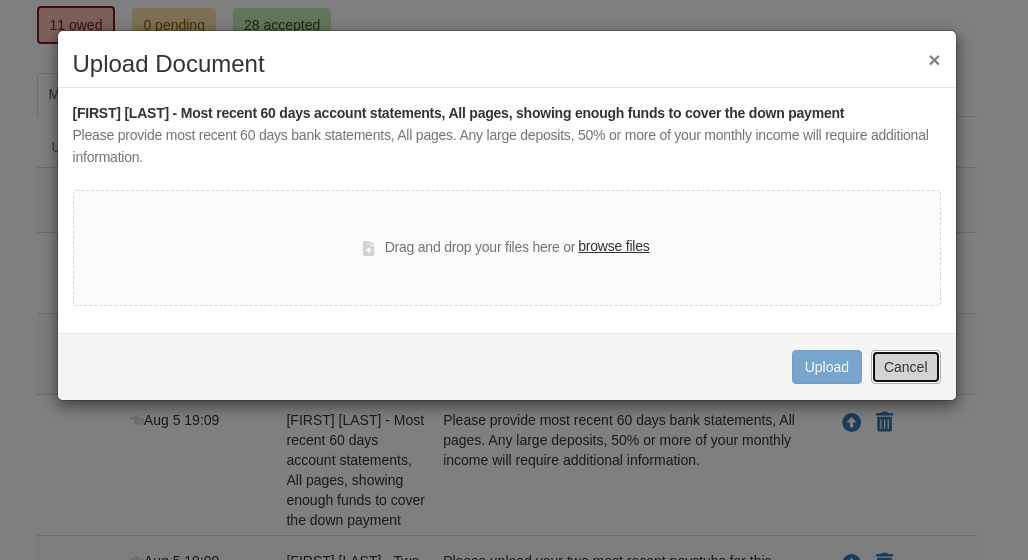 click on "Cancel" at bounding box center [906, 367] 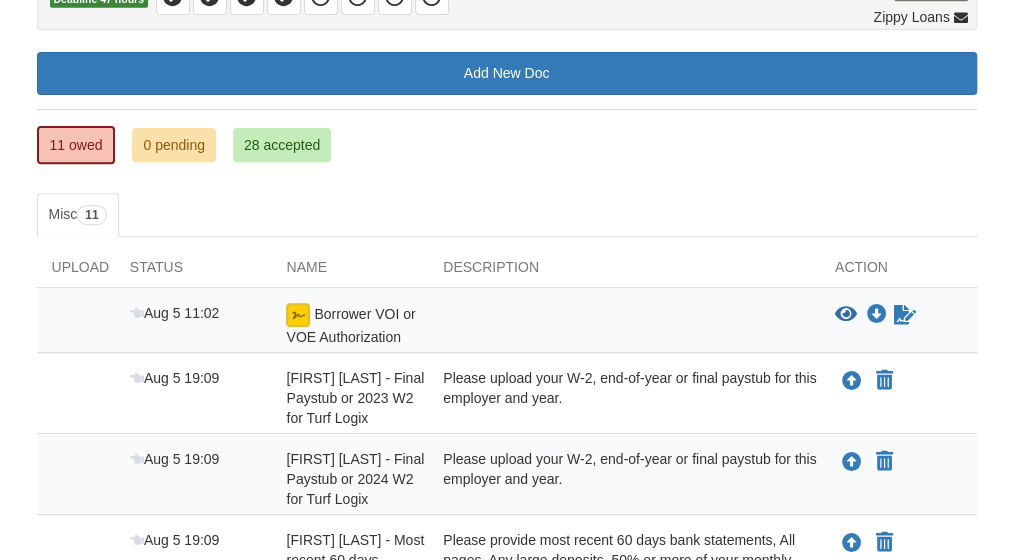 scroll, scrollTop: 200, scrollLeft: 0, axis: vertical 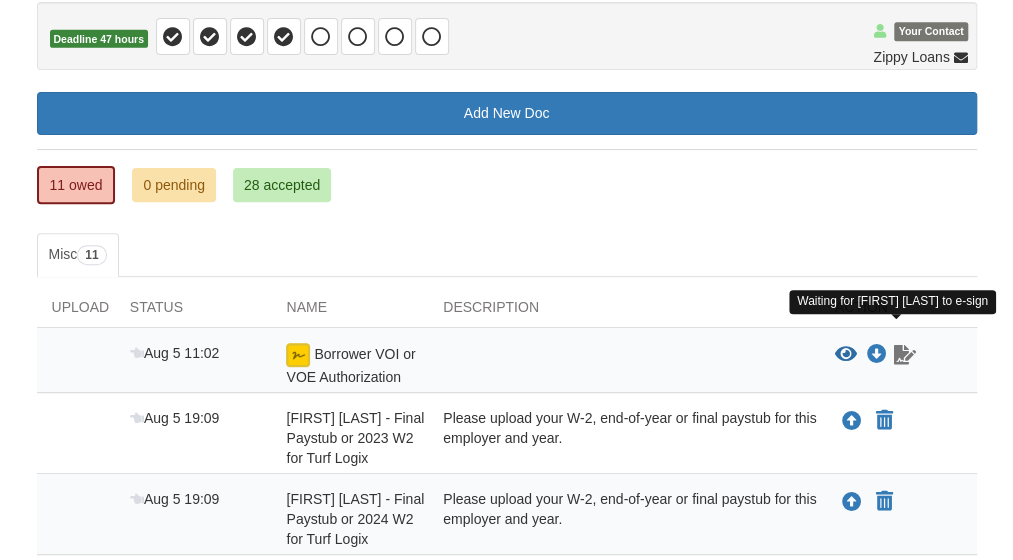 click at bounding box center [905, 355] 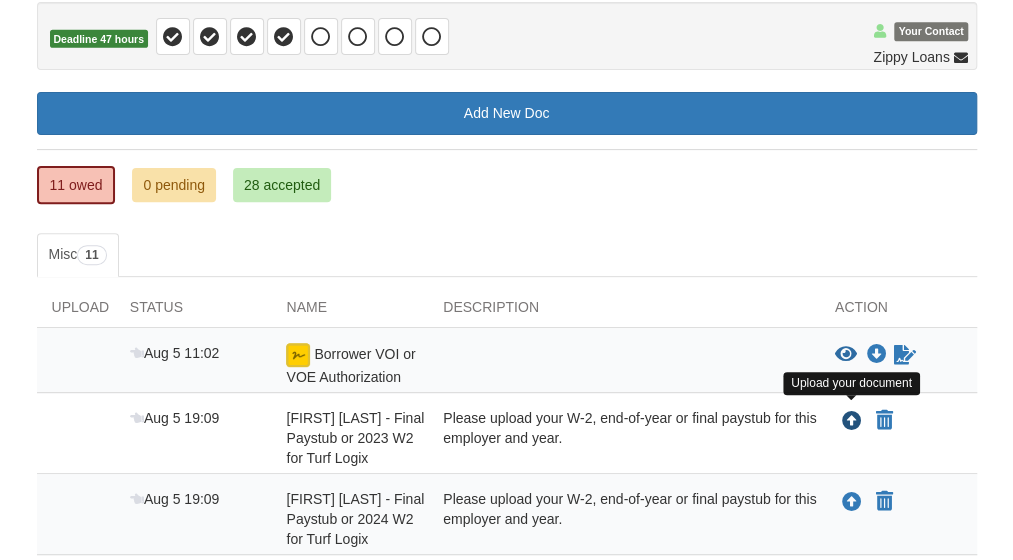 click at bounding box center [852, 422] 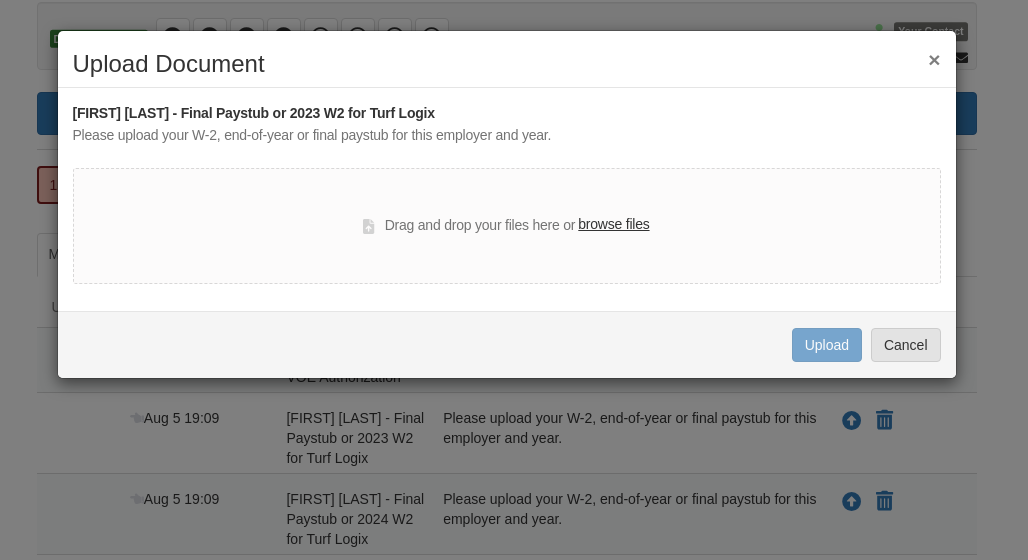 click on "×" at bounding box center (934, 59) 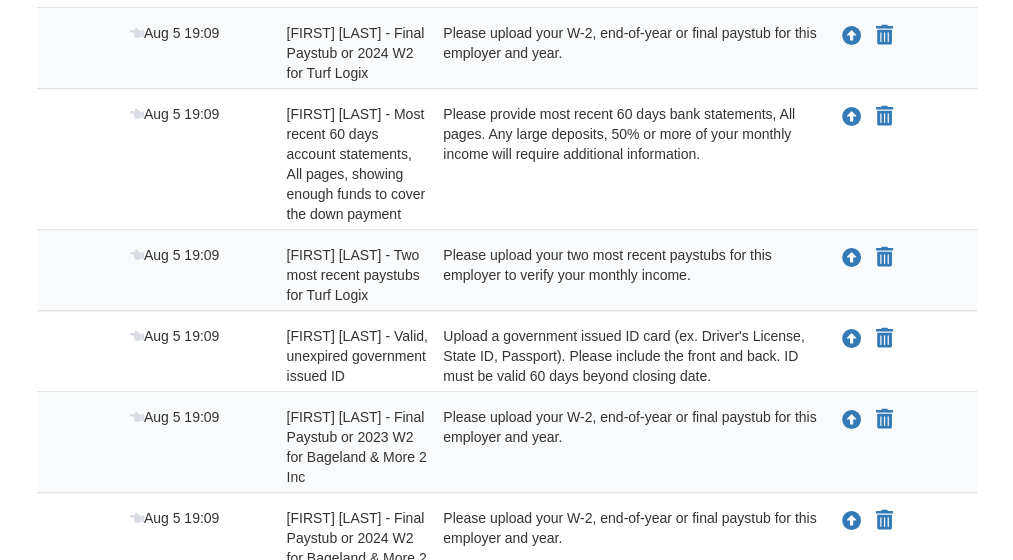 scroll, scrollTop: 706, scrollLeft: 0, axis: vertical 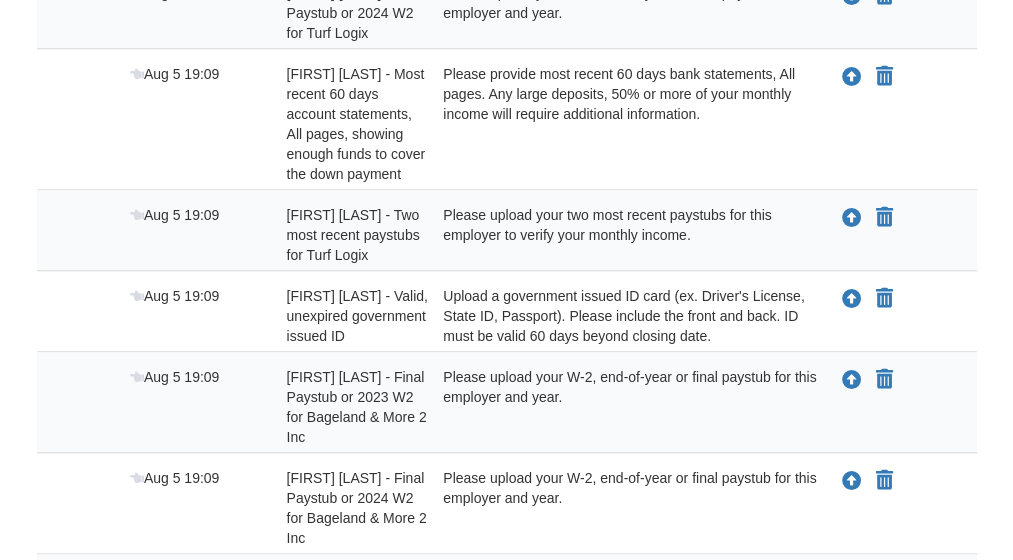 click on "Upload your document
You can declare this document Not Applicable" at bounding box center [898, 407] 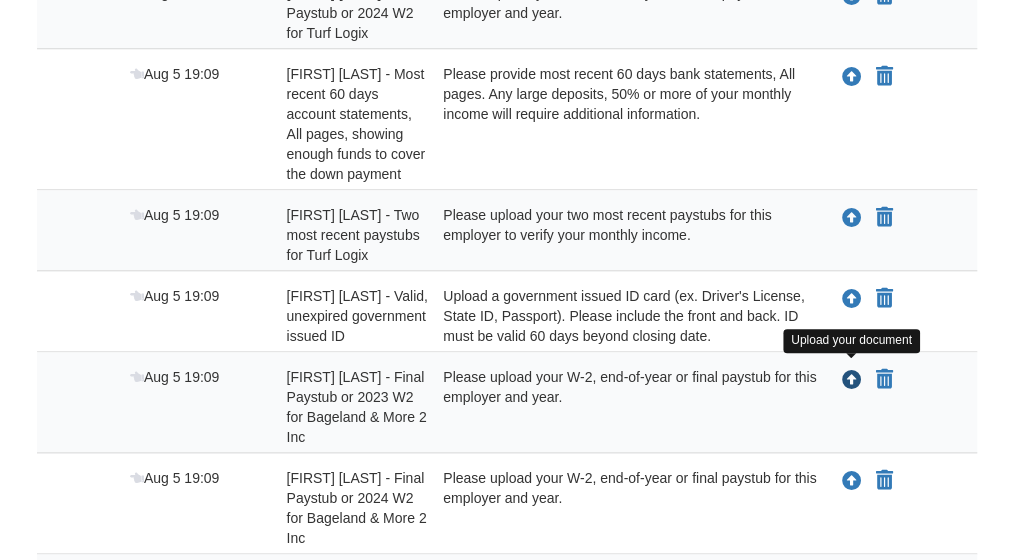 click at bounding box center (852, 381) 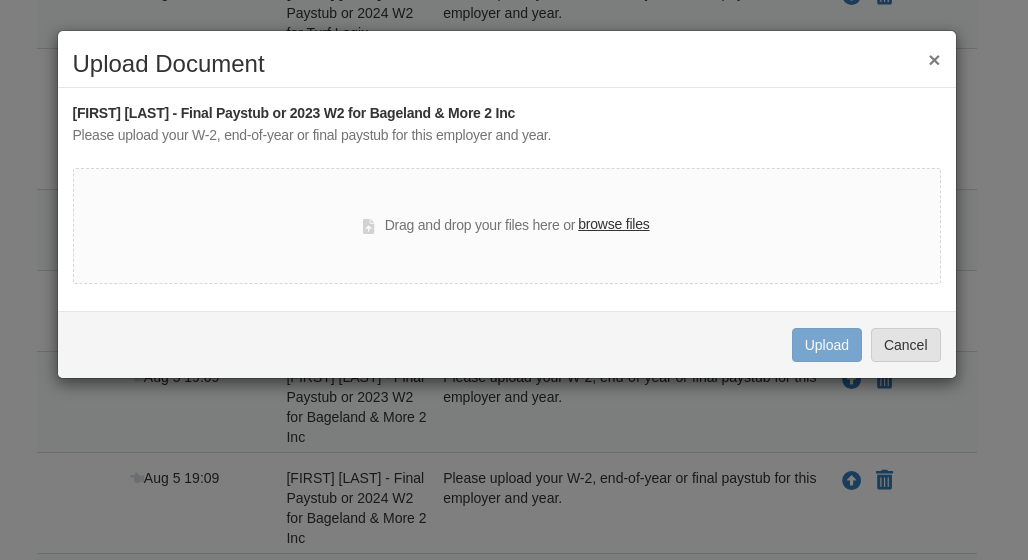 click on "×" at bounding box center (934, 59) 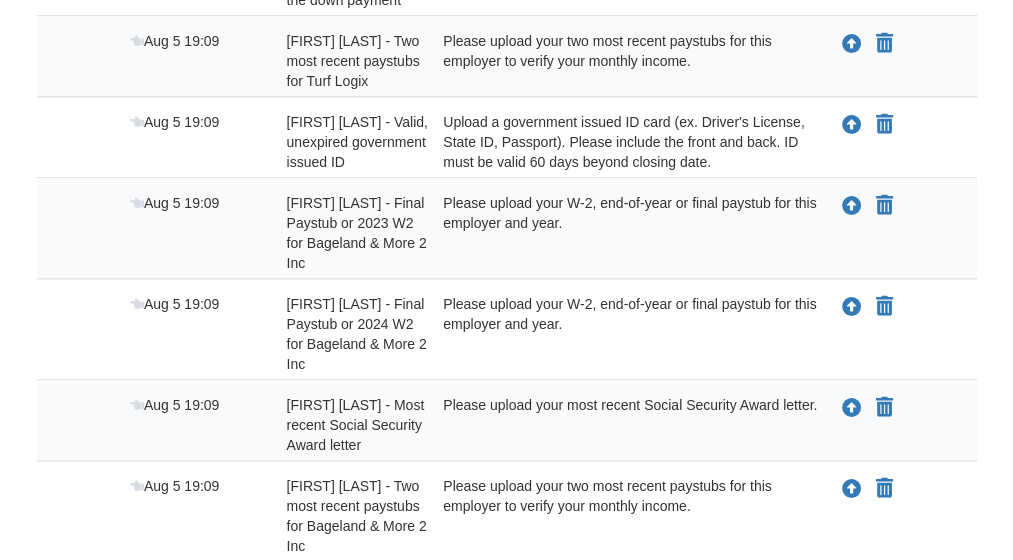 scroll, scrollTop: 920, scrollLeft: 0, axis: vertical 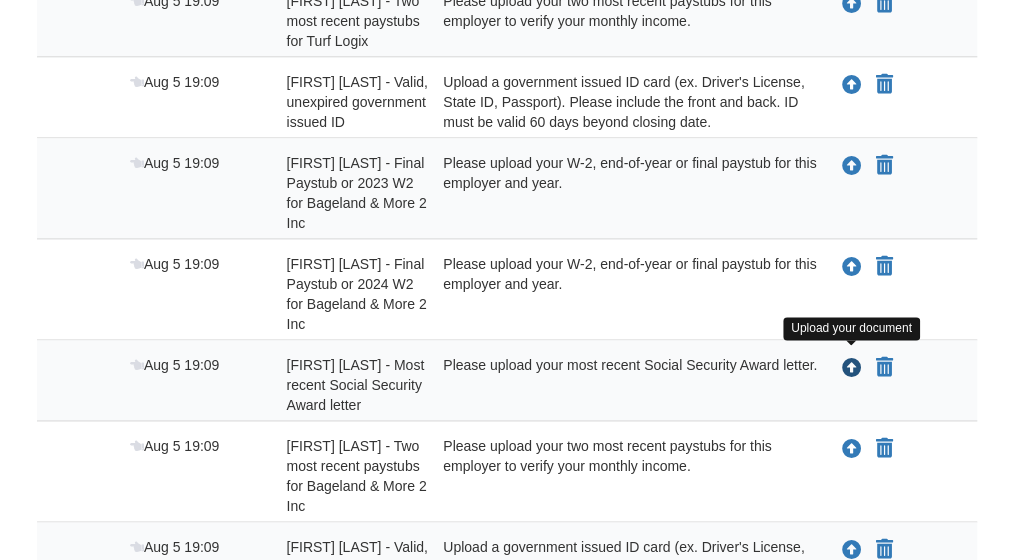click at bounding box center (852, 369) 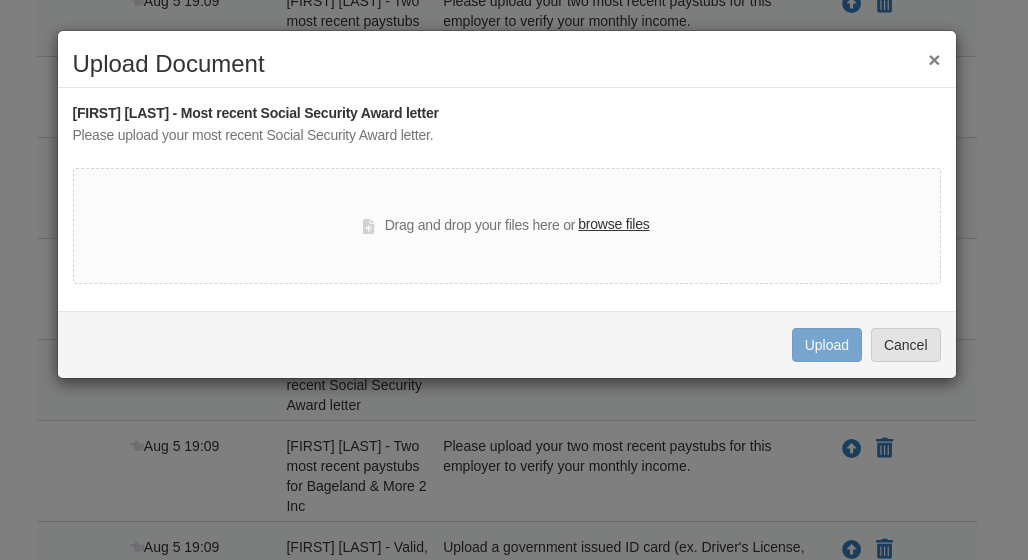click on "×" at bounding box center (934, 59) 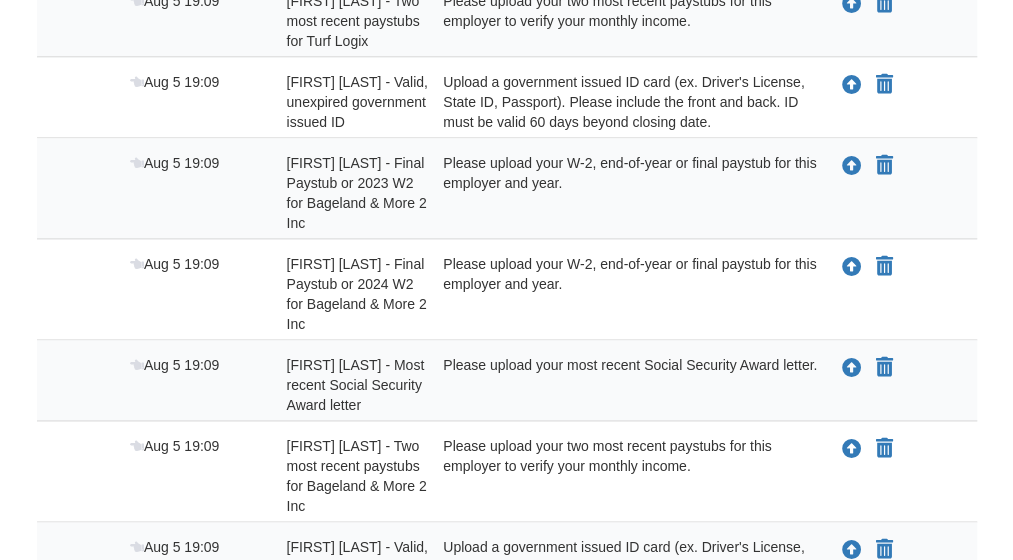 scroll, scrollTop: 960, scrollLeft: 0, axis: vertical 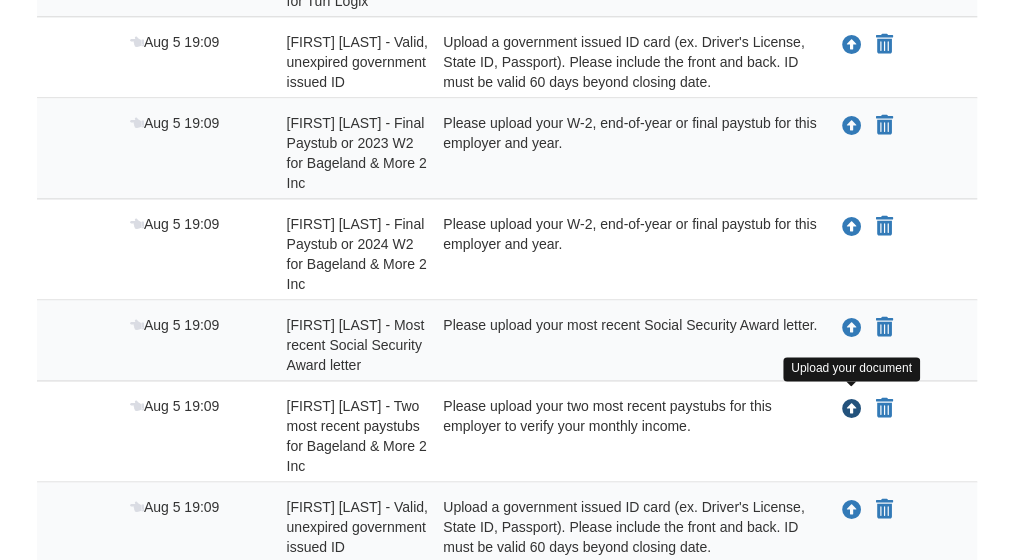 click at bounding box center [852, 410] 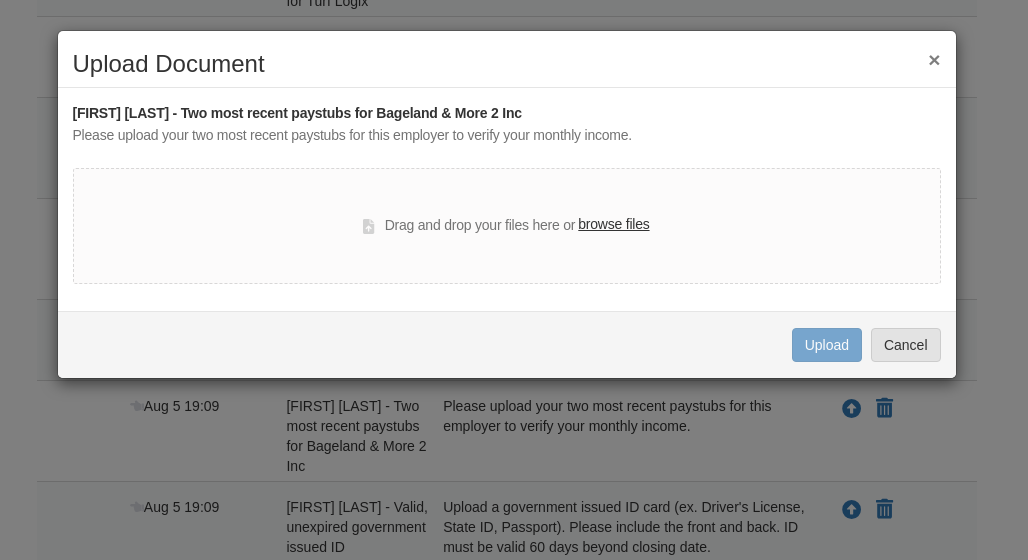 click on "×" at bounding box center [934, 59] 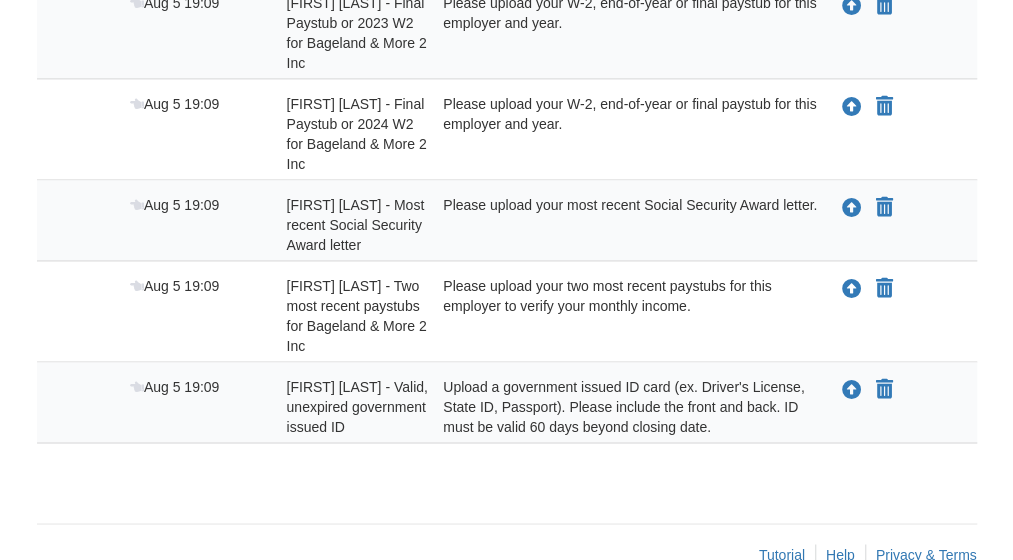 scroll, scrollTop: 1115, scrollLeft: 0, axis: vertical 